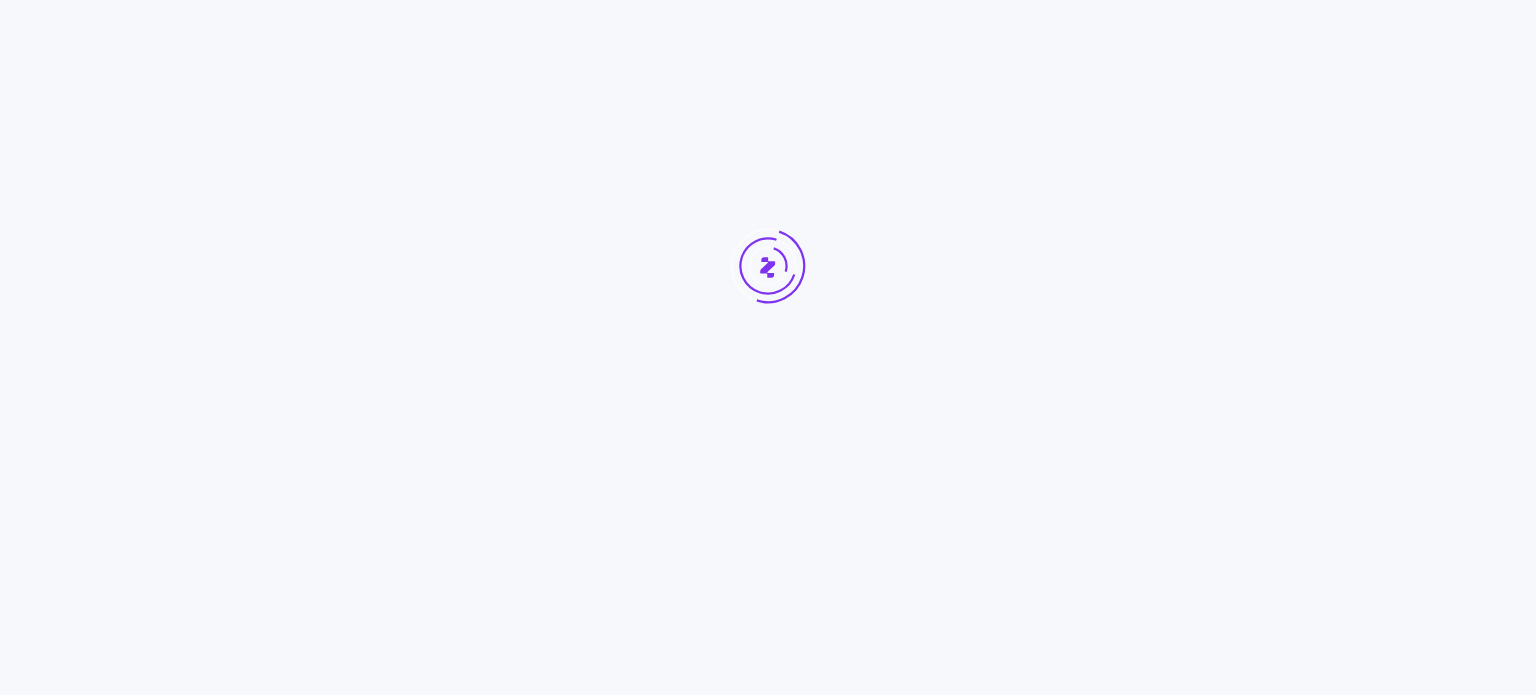 scroll, scrollTop: 0, scrollLeft: 0, axis: both 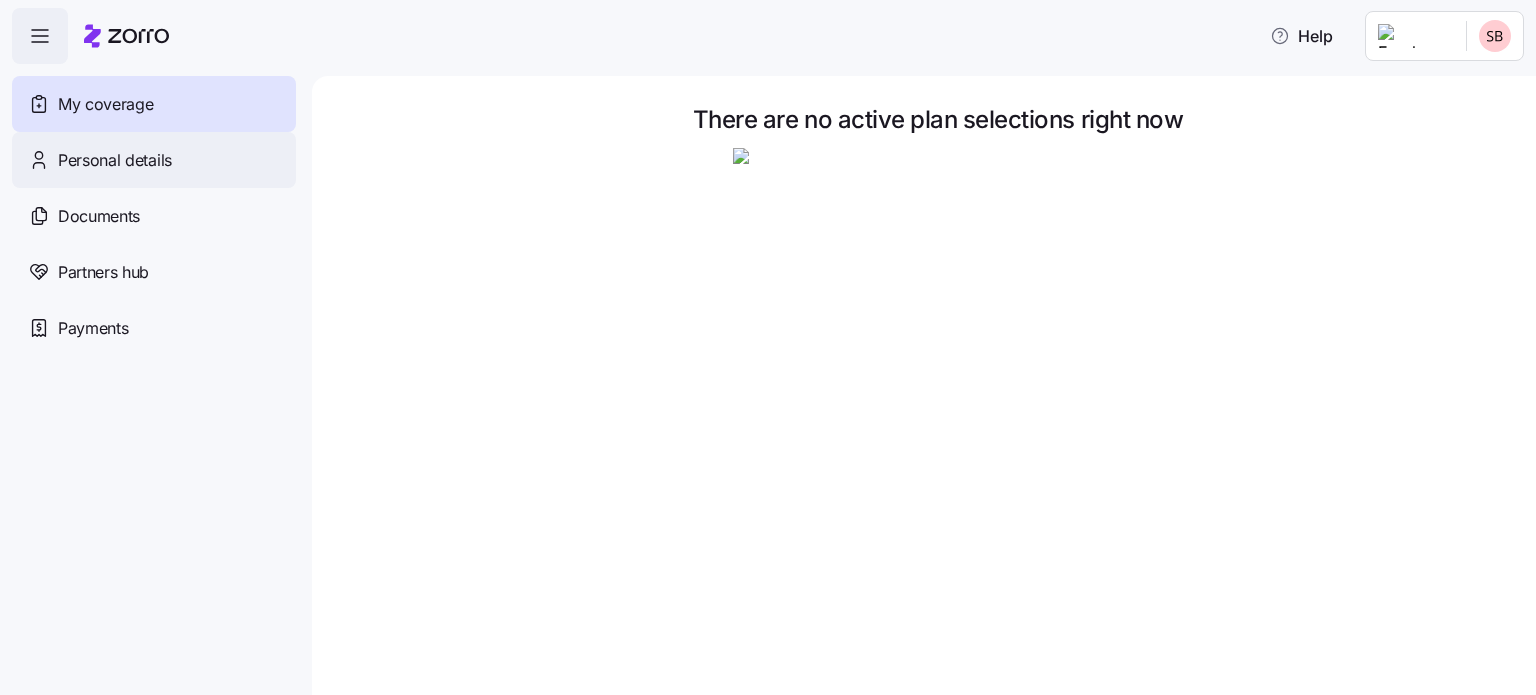 click on "Personal details" at bounding box center (115, 160) 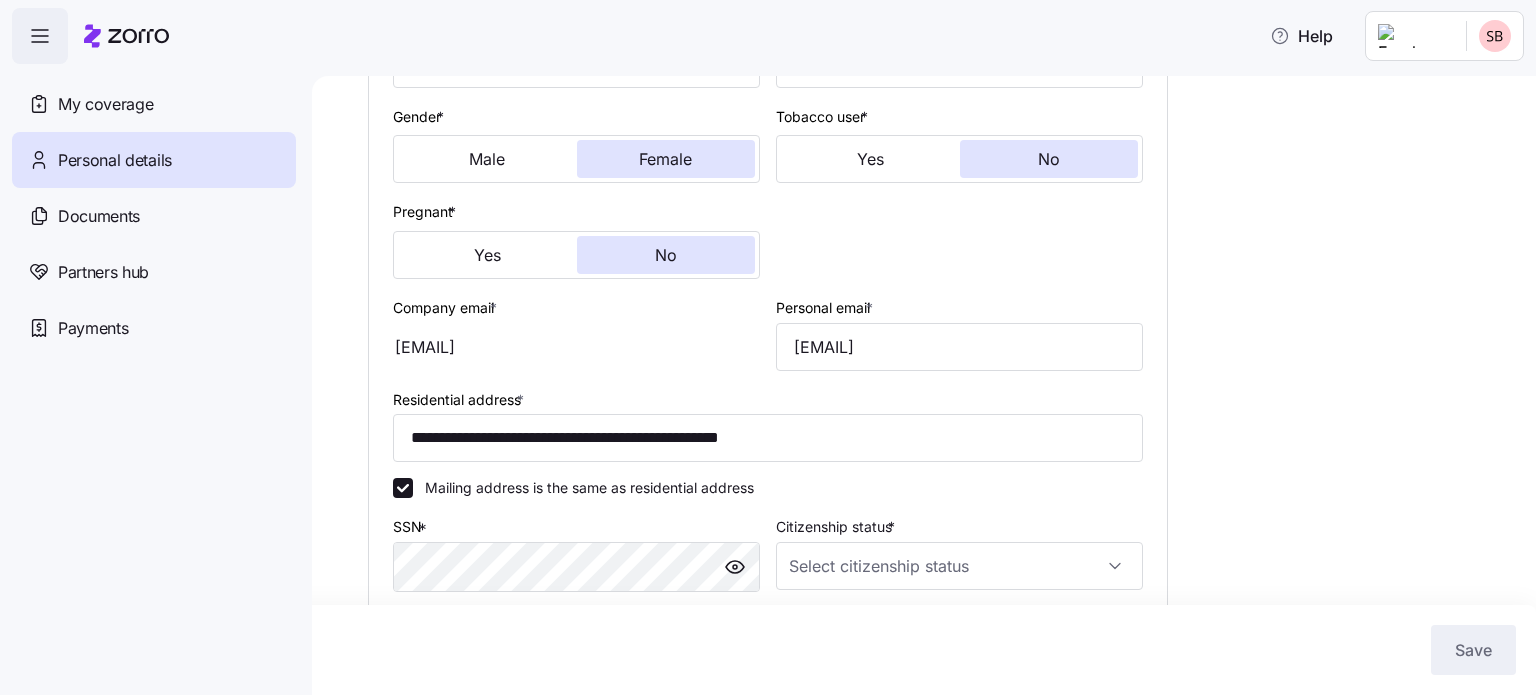 scroll, scrollTop: 331, scrollLeft: 0, axis: vertical 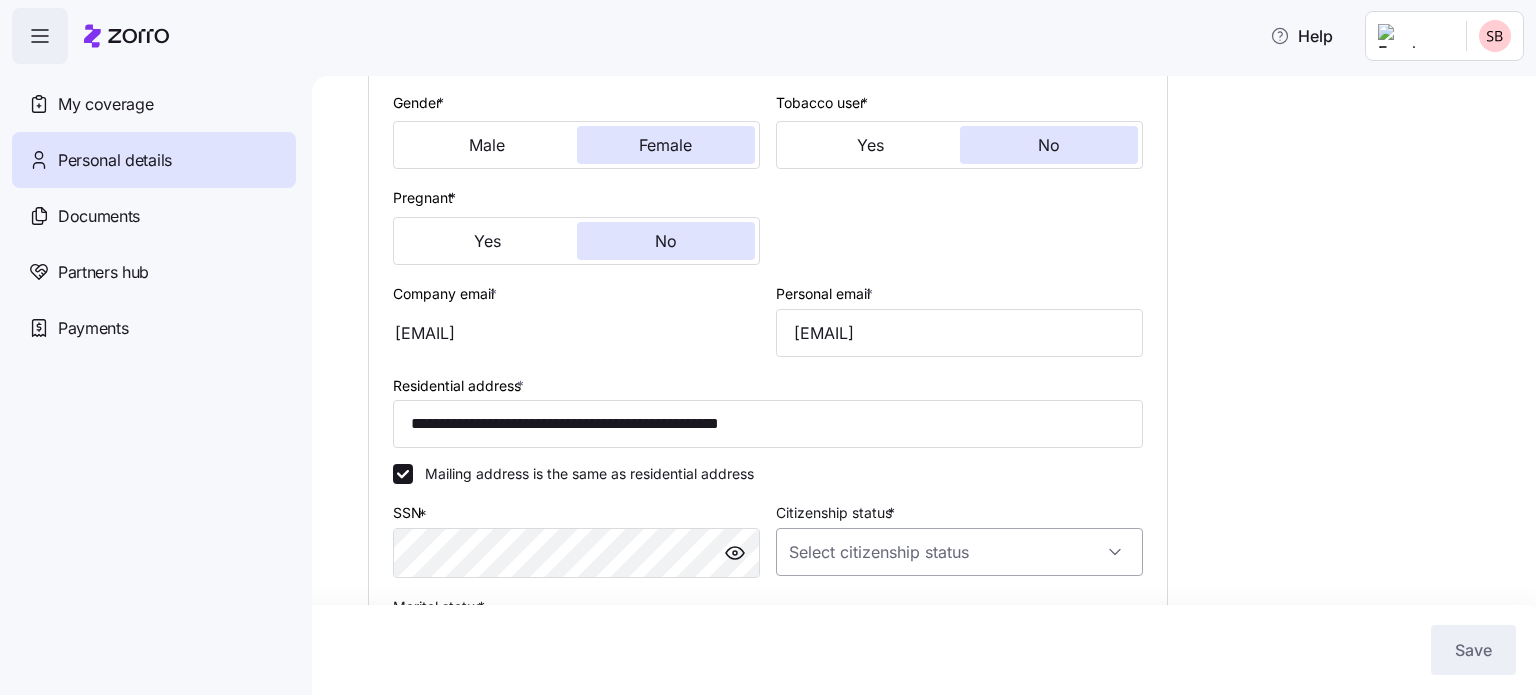 click on "Citizenship status  *" at bounding box center [959, 552] 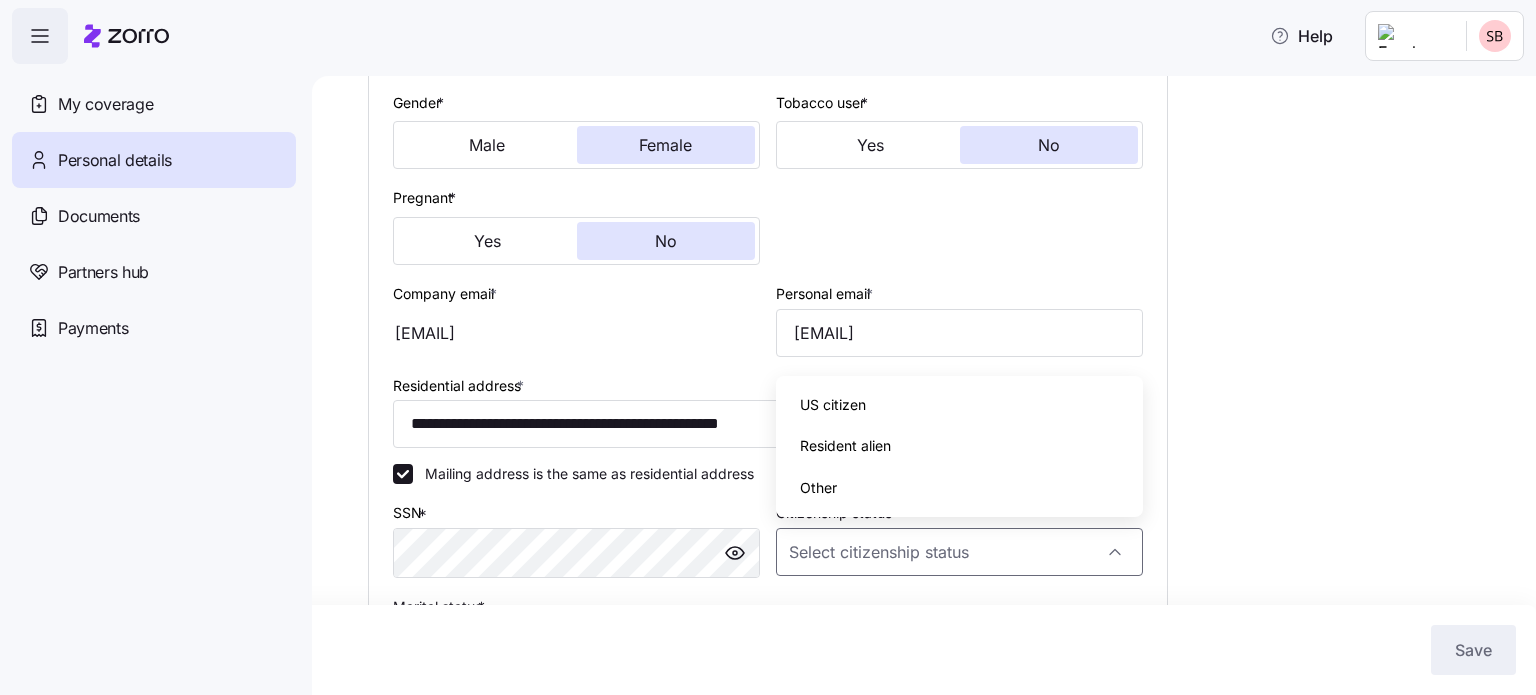 click on "US citizen" at bounding box center [833, 405] 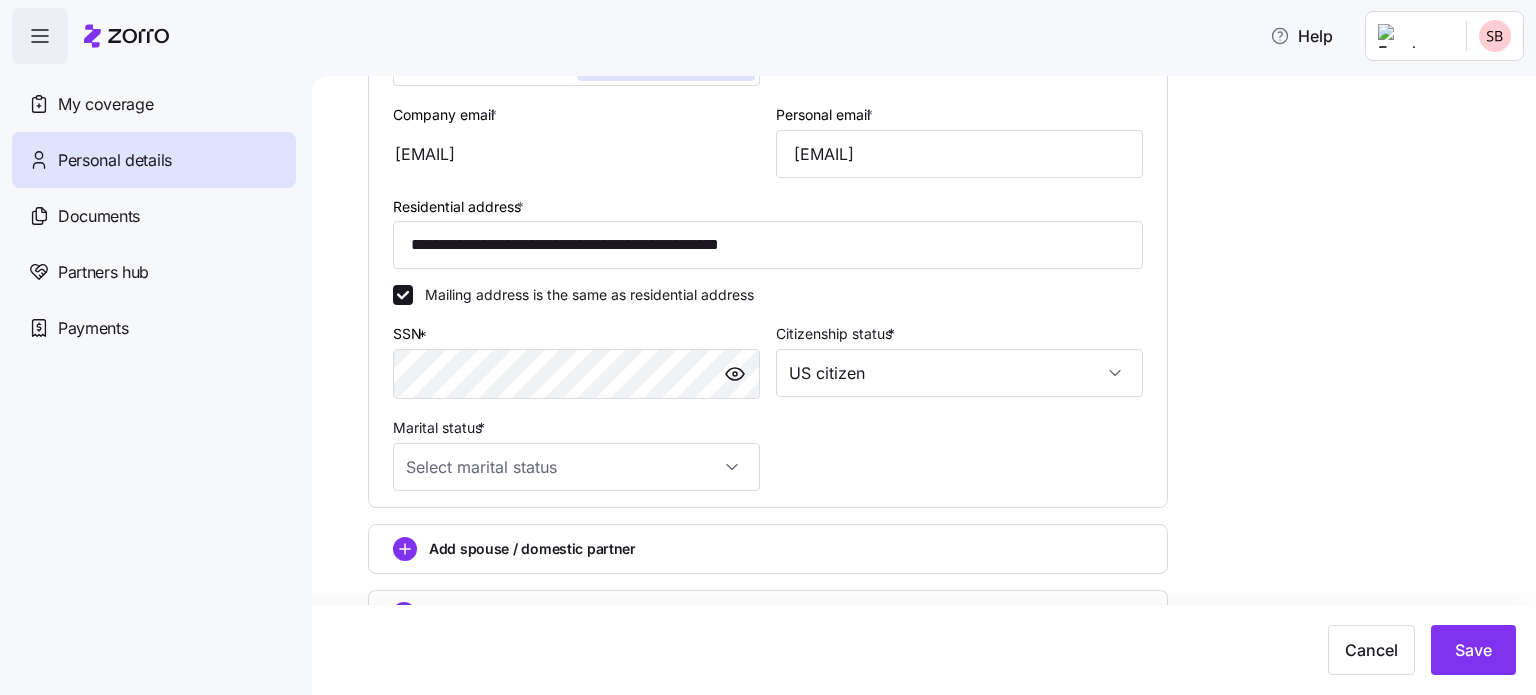 scroll, scrollTop: 552, scrollLeft: 0, axis: vertical 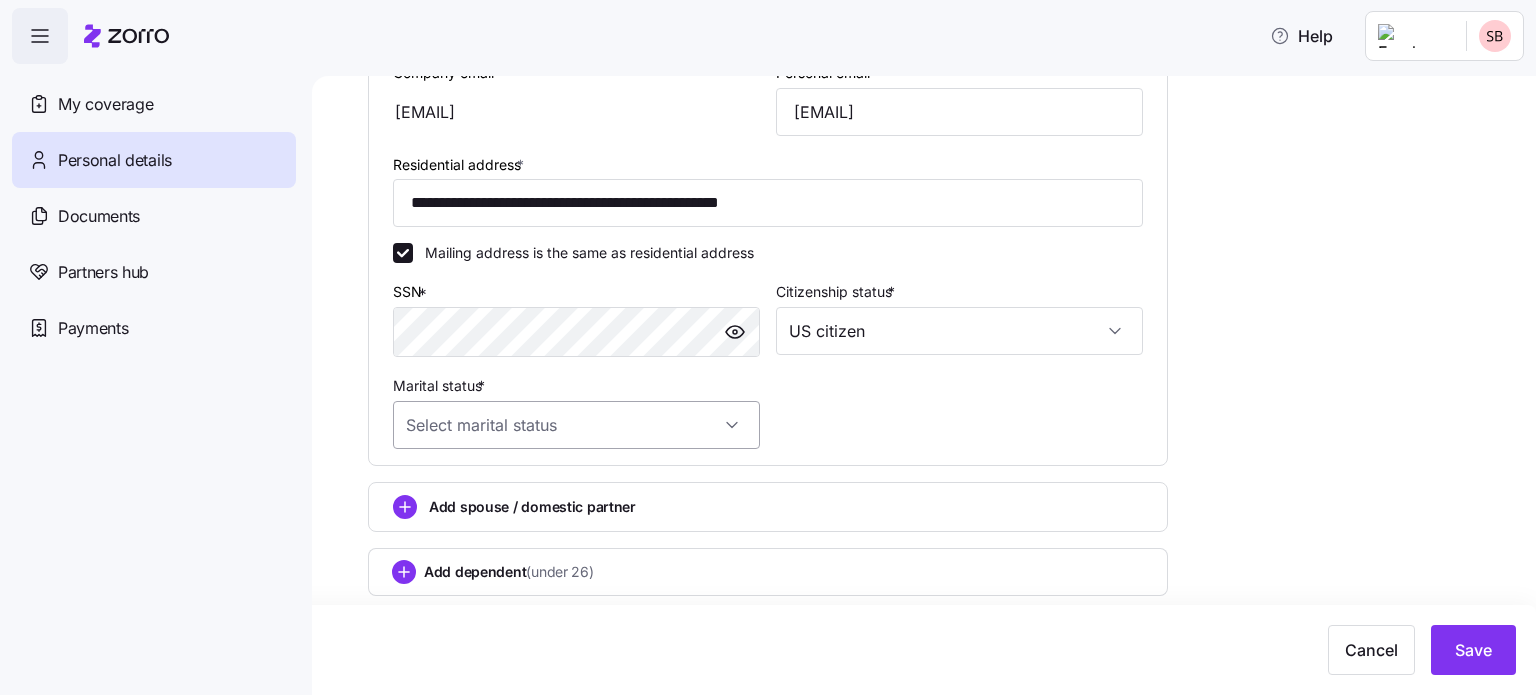 click on "Marital status  *" at bounding box center (576, 425) 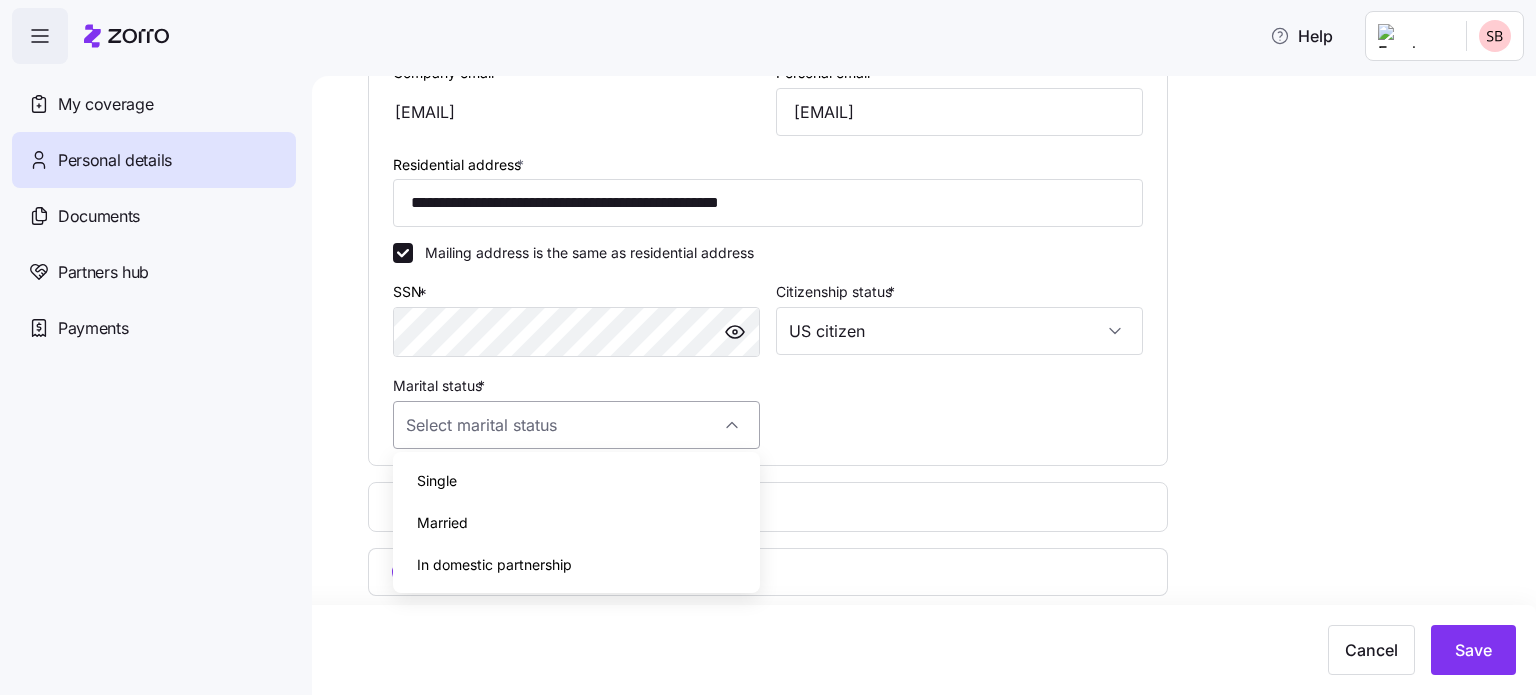 click on "Marital status  *" at bounding box center [576, 425] 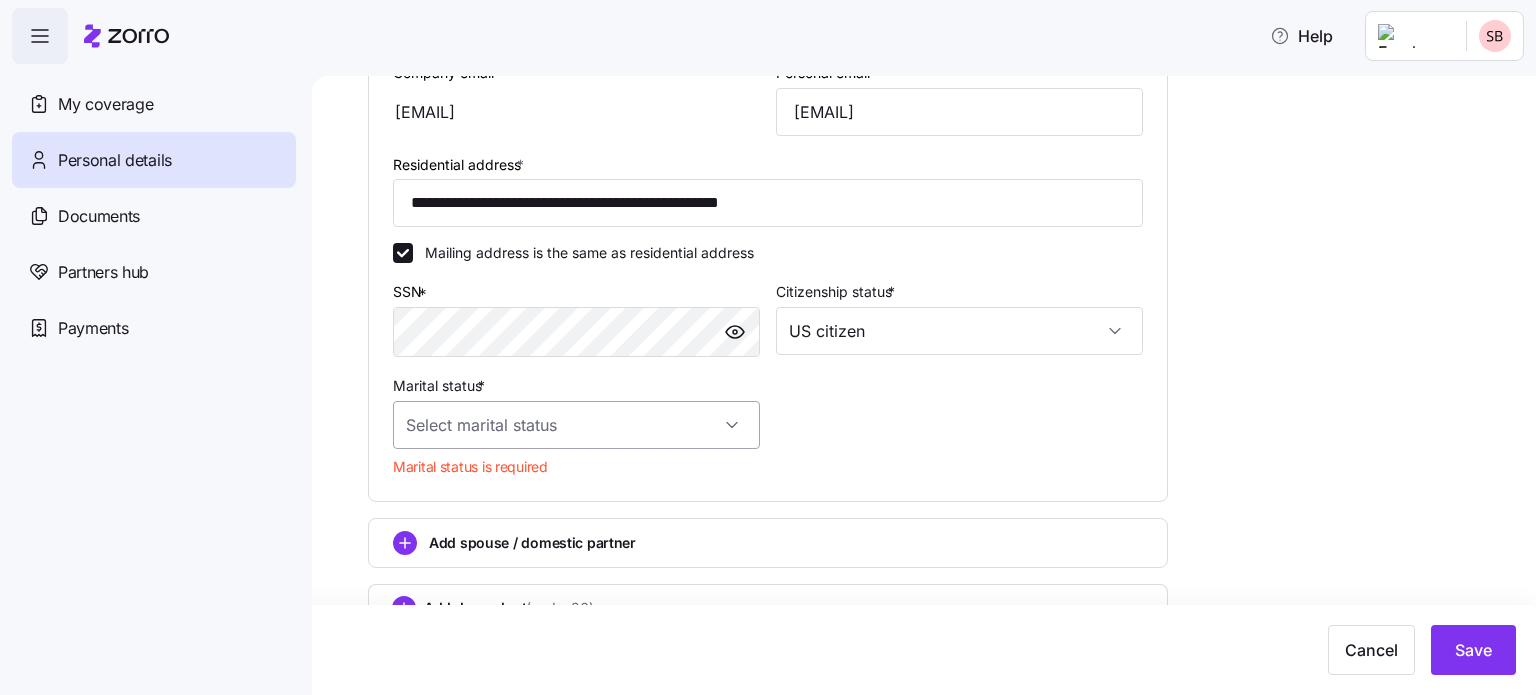 click on "Marital status  *" at bounding box center (576, 425) 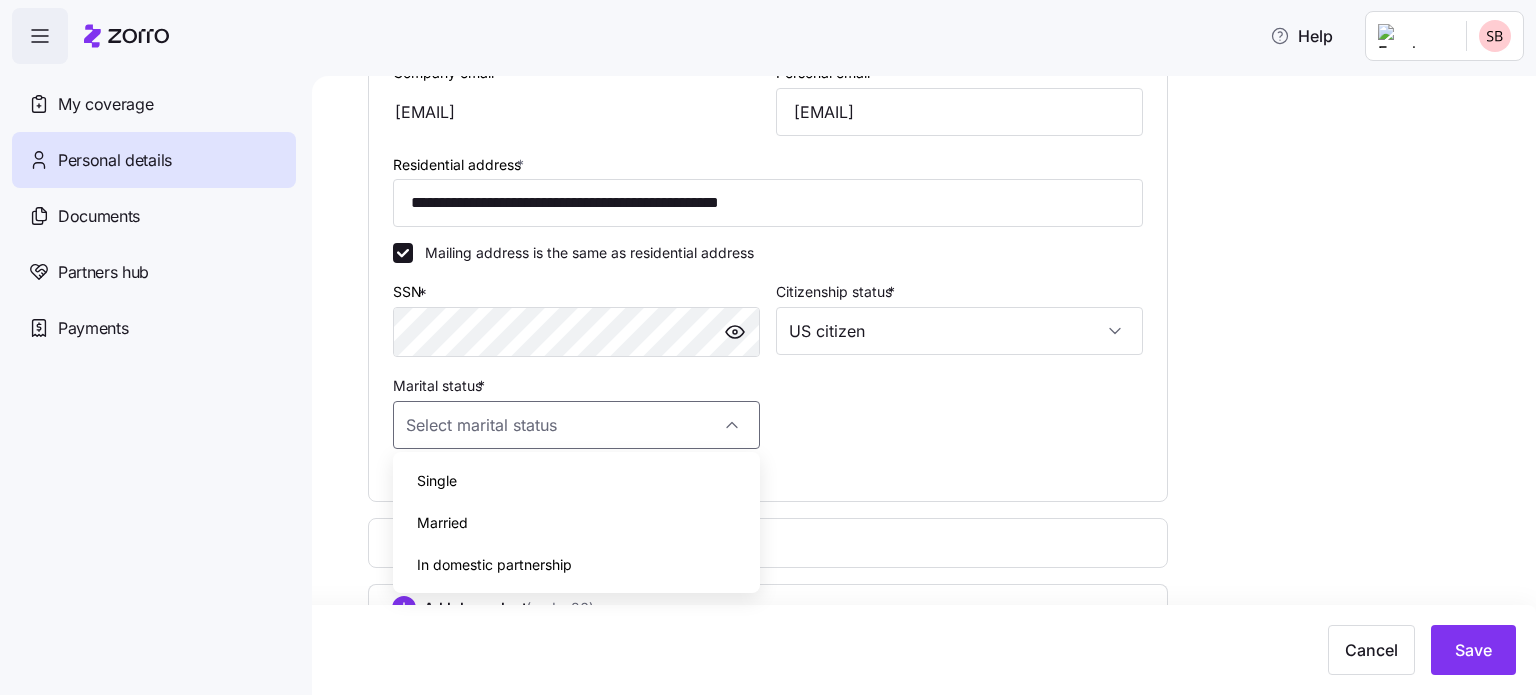 click on "In domestic partnership" at bounding box center [494, 565] 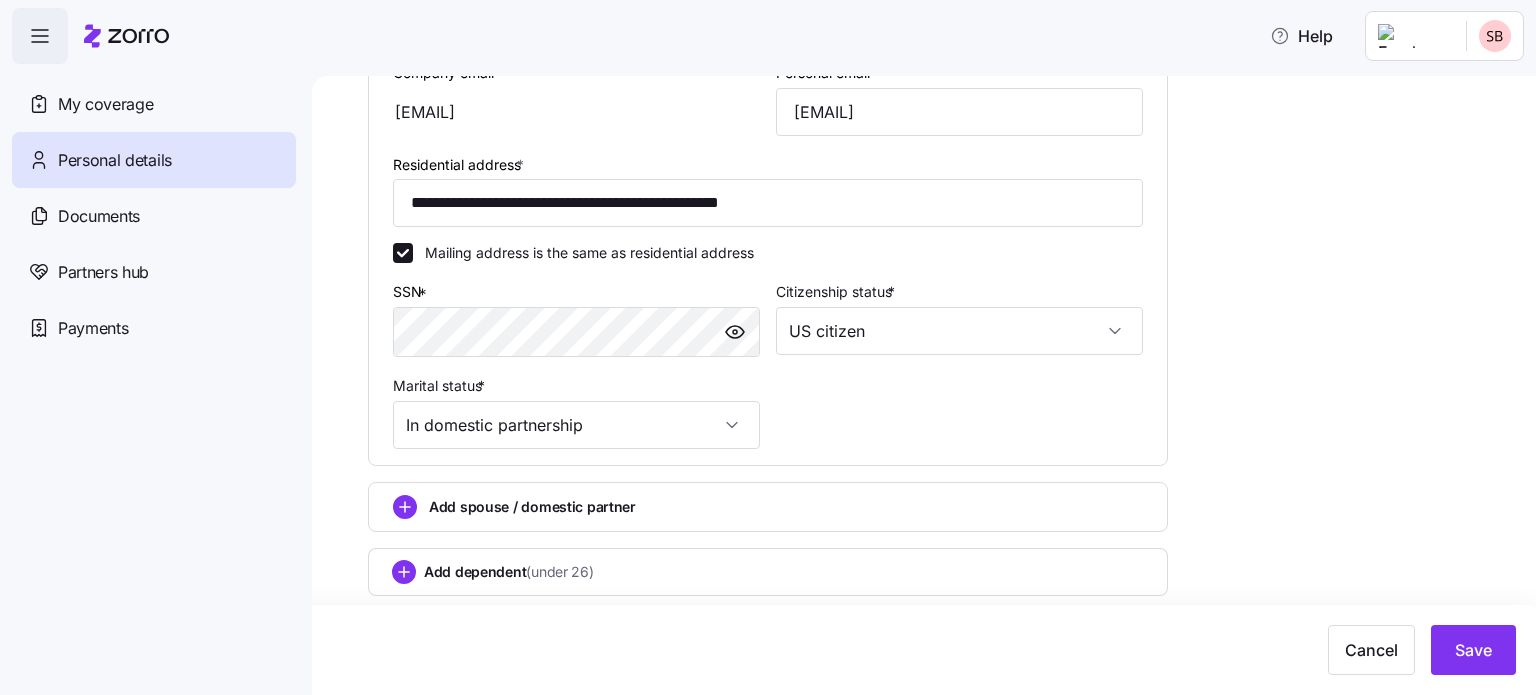 type on "In domestic partnership" 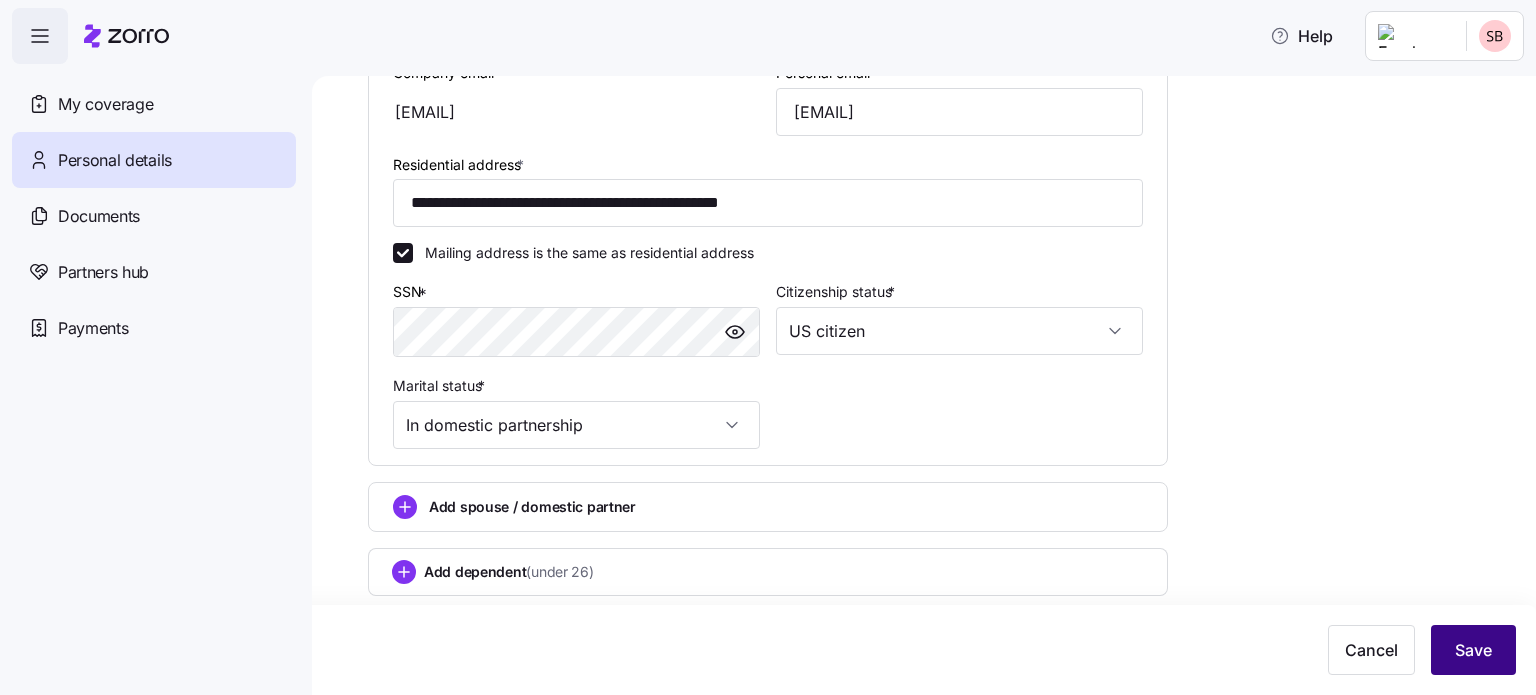 click on "Save" at bounding box center [1473, 650] 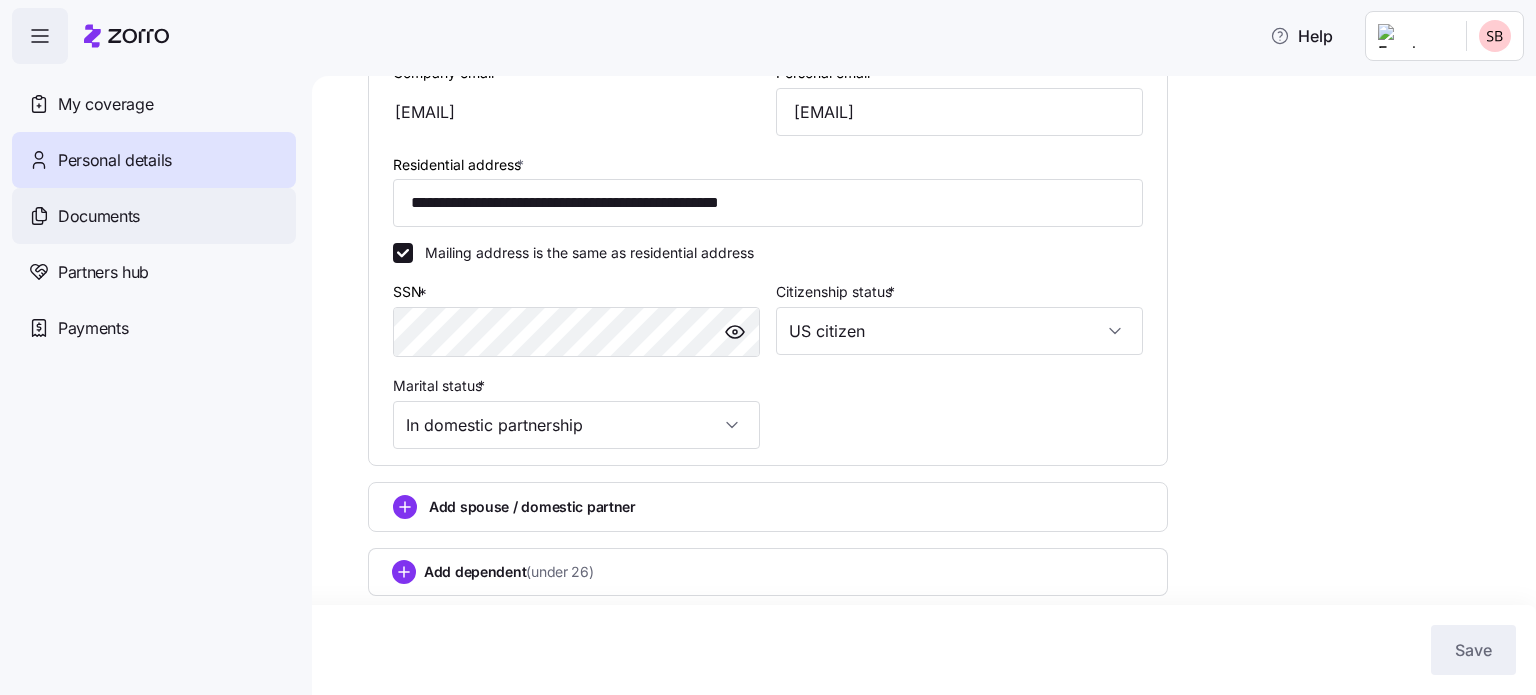click on "Documents" at bounding box center [99, 216] 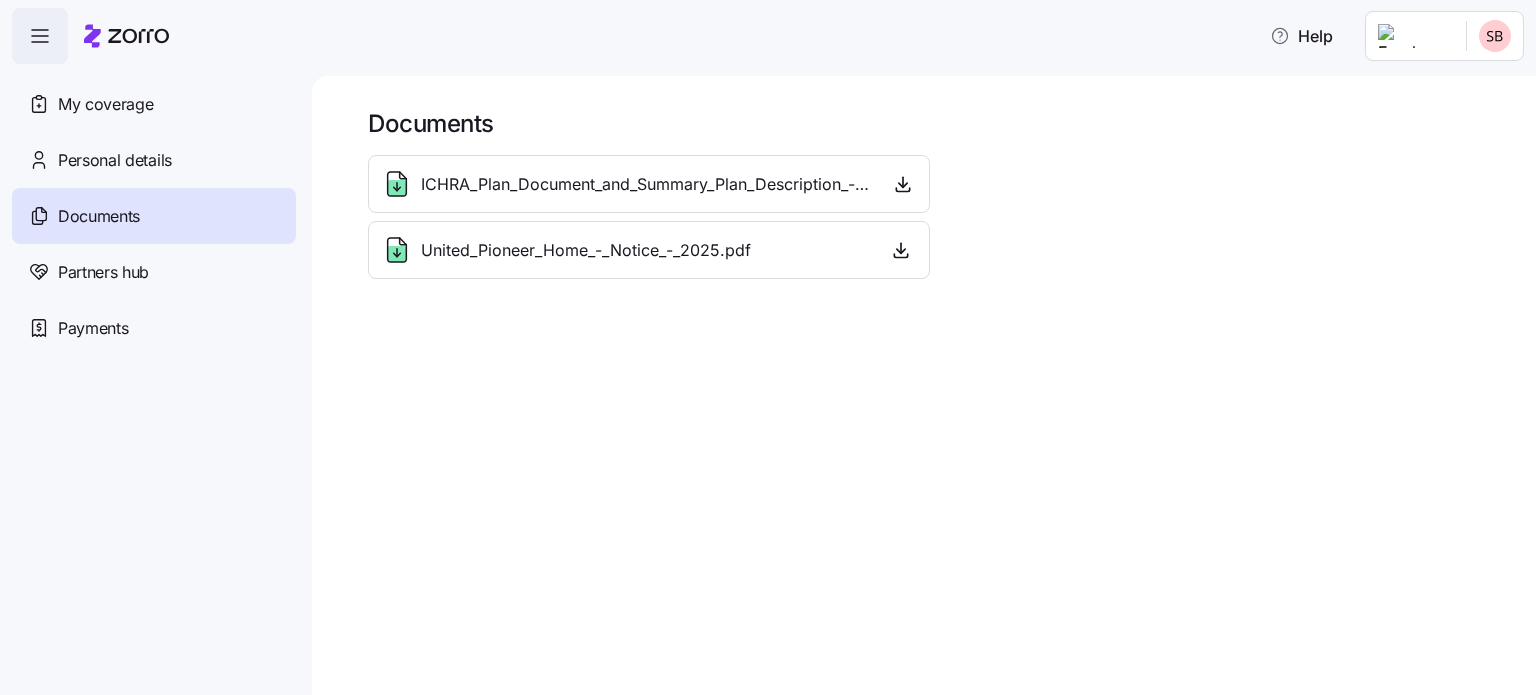 click on "United_Pioneer_Home_-_Notice_-_2025.pdf" at bounding box center [586, 250] 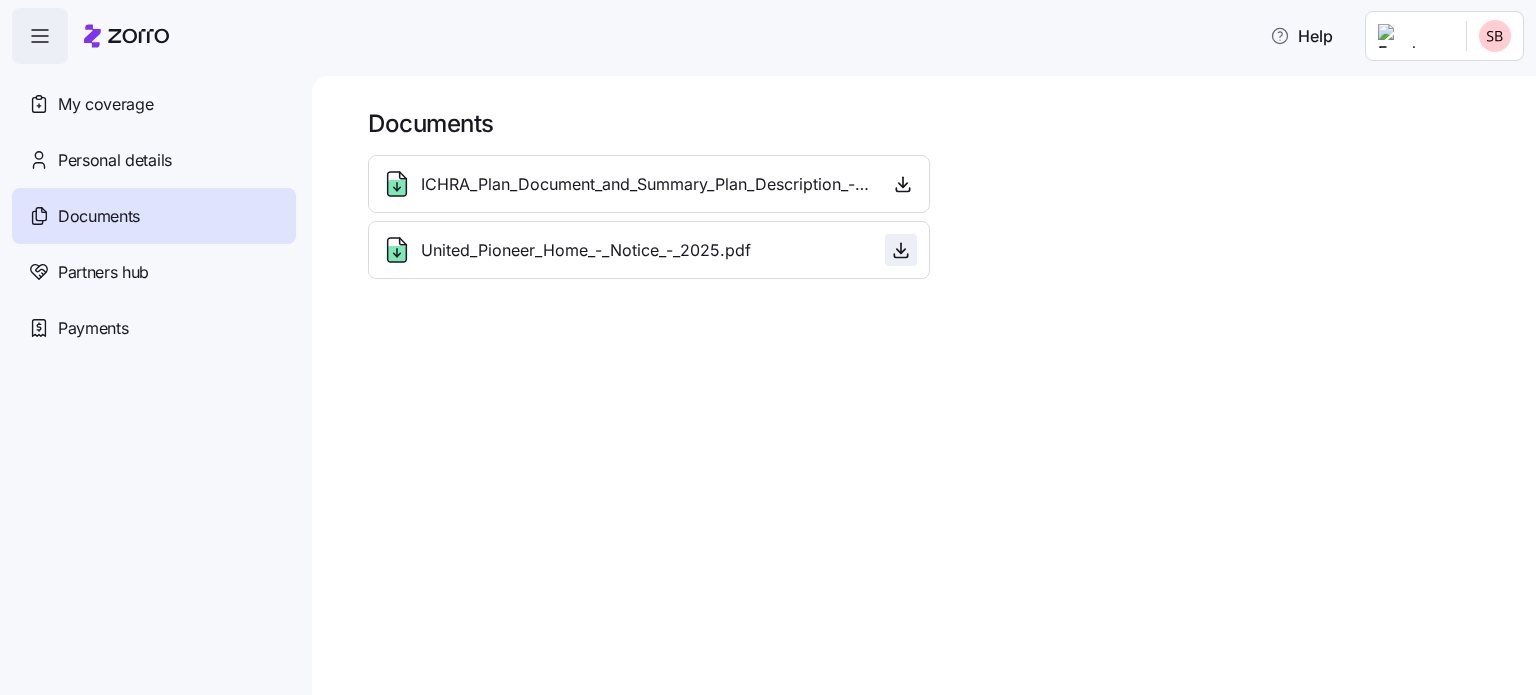 click 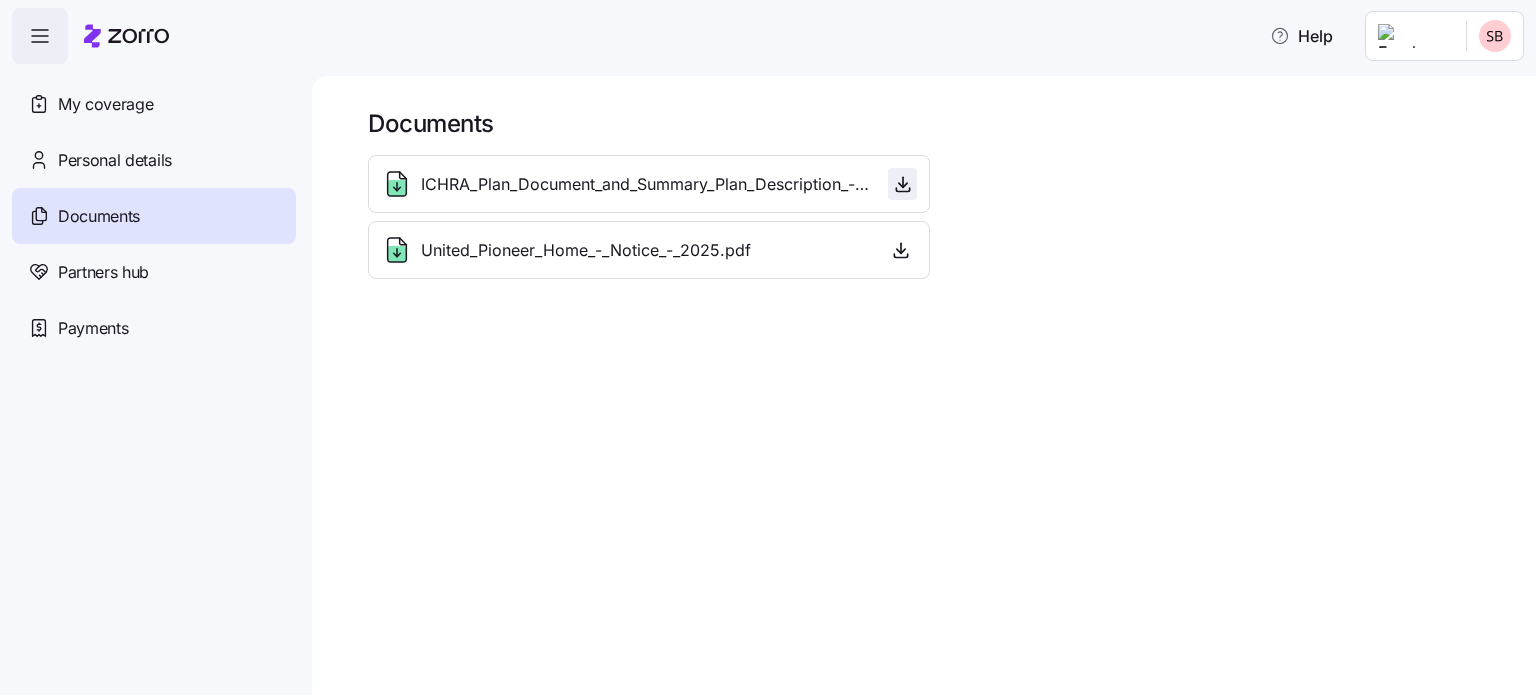 click 